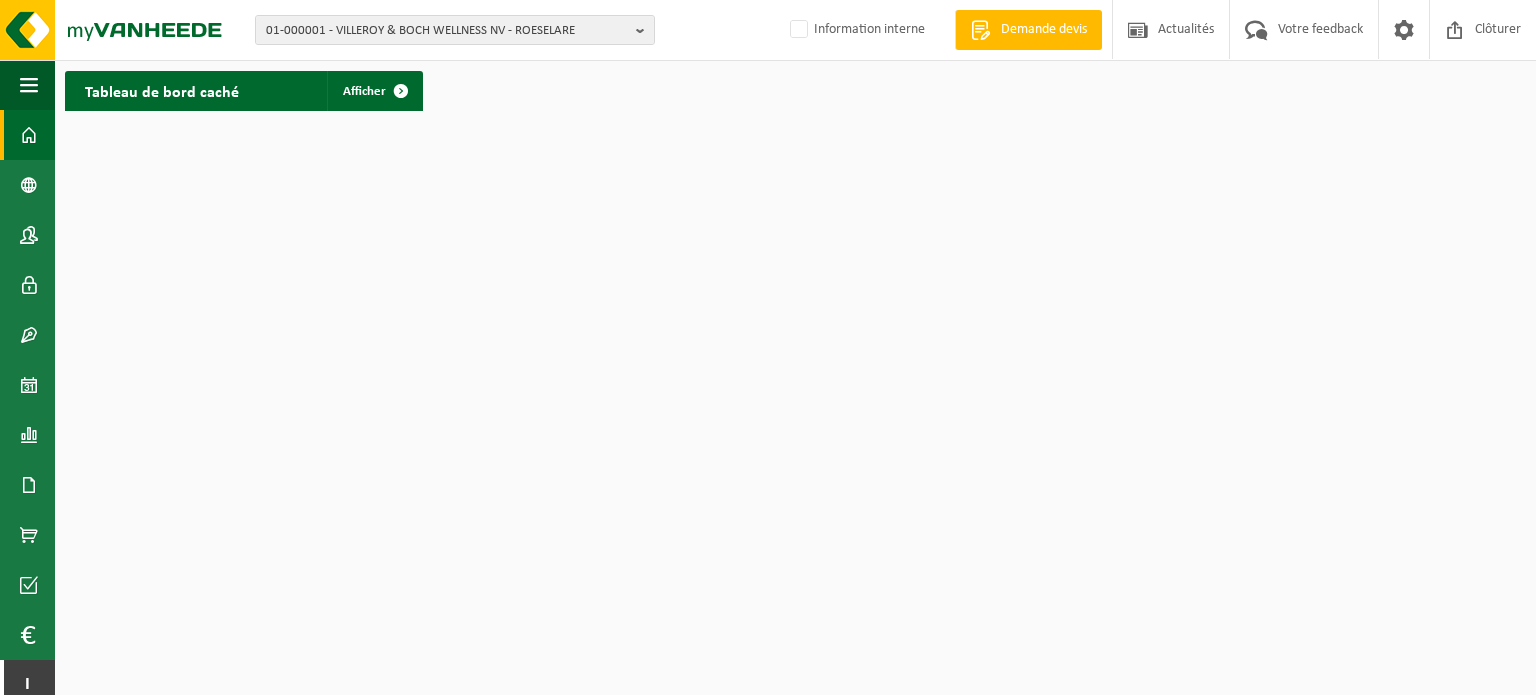 scroll, scrollTop: 0, scrollLeft: 0, axis: both 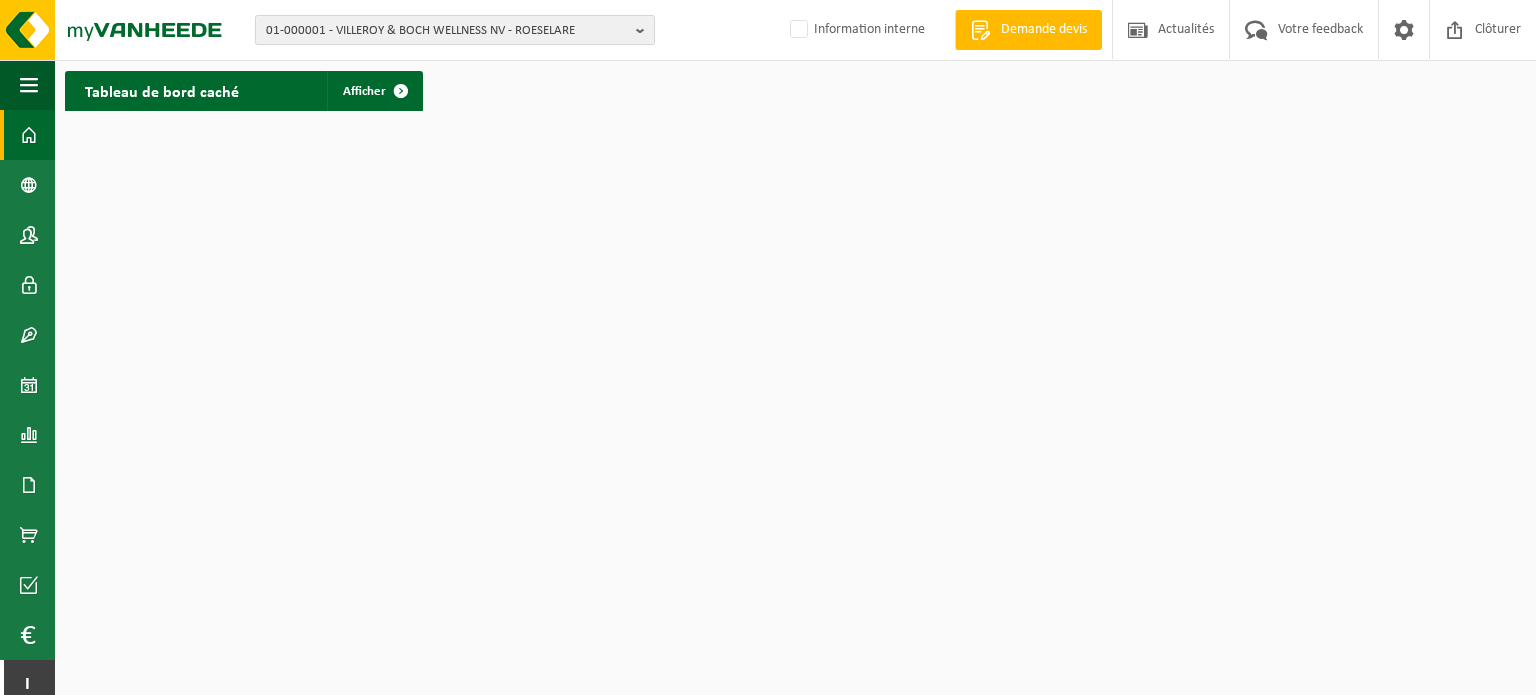 click on "01-000001 - VILLEROY & BOCH WELLNESS NV - ROESELARE" at bounding box center (447, 31) 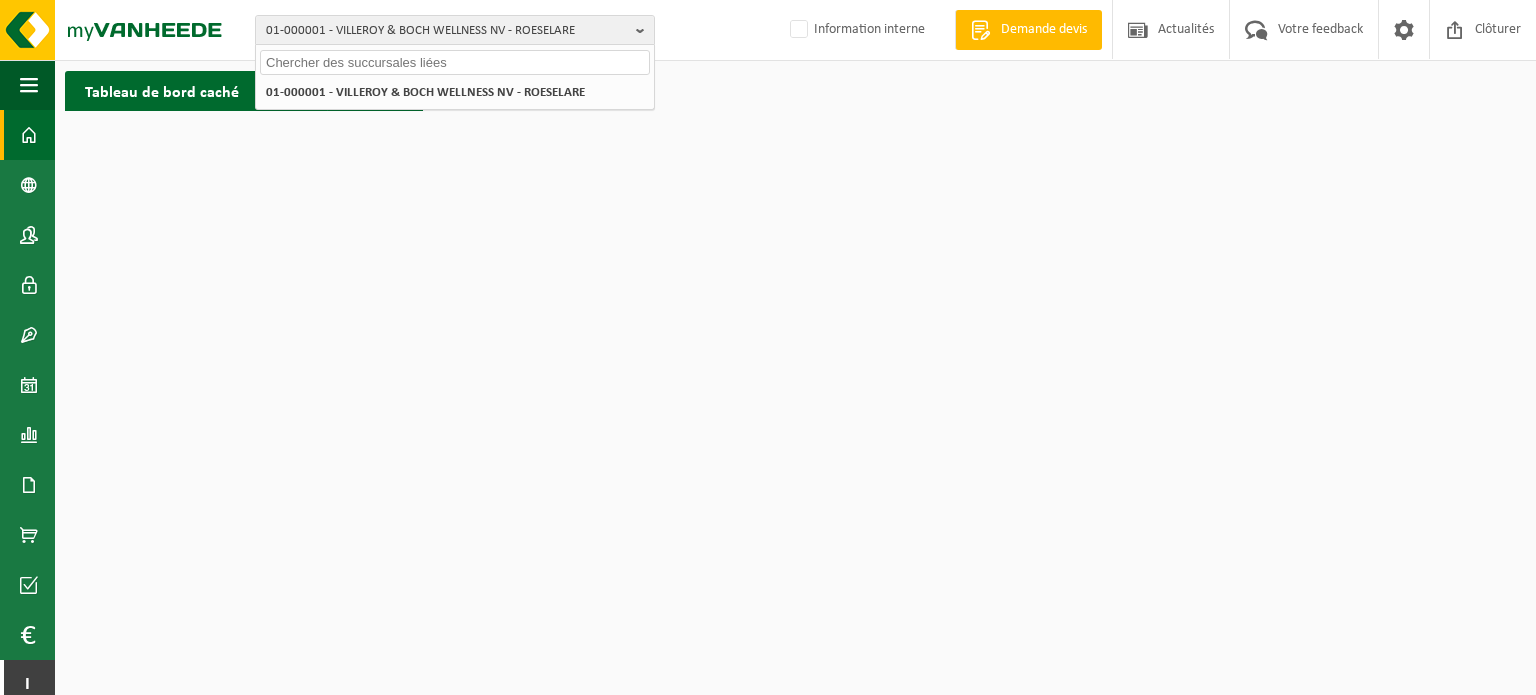 click at bounding box center [455, 62] 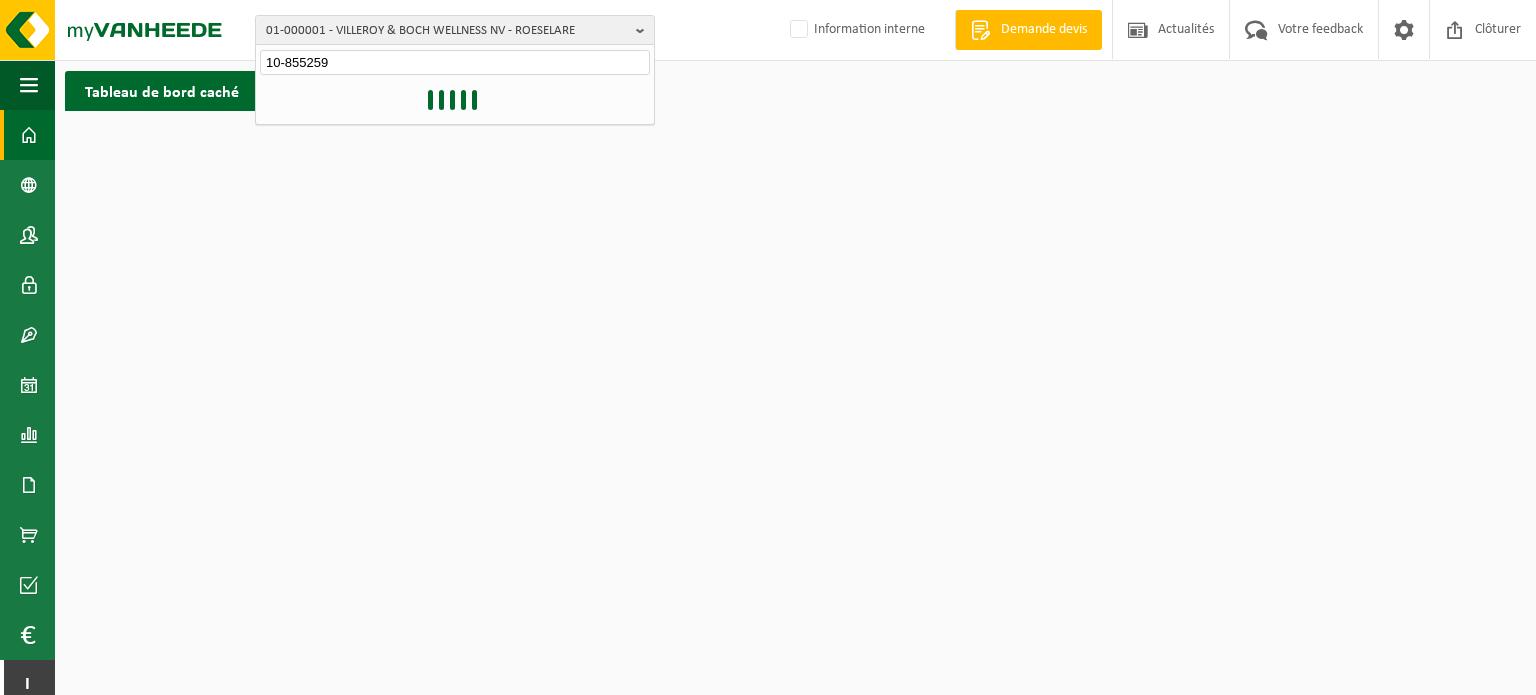 type on "10-855259" 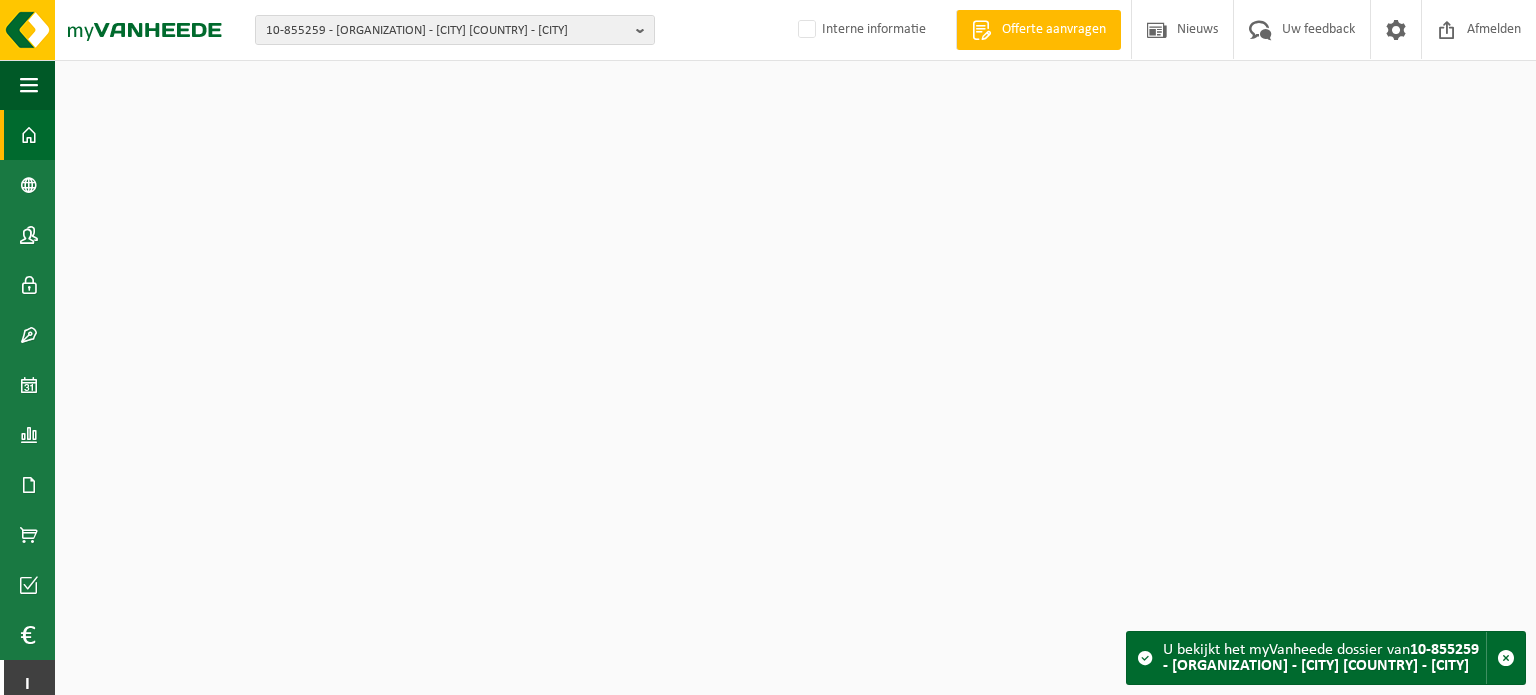 scroll, scrollTop: 0, scrollLeft: 0, axis: both 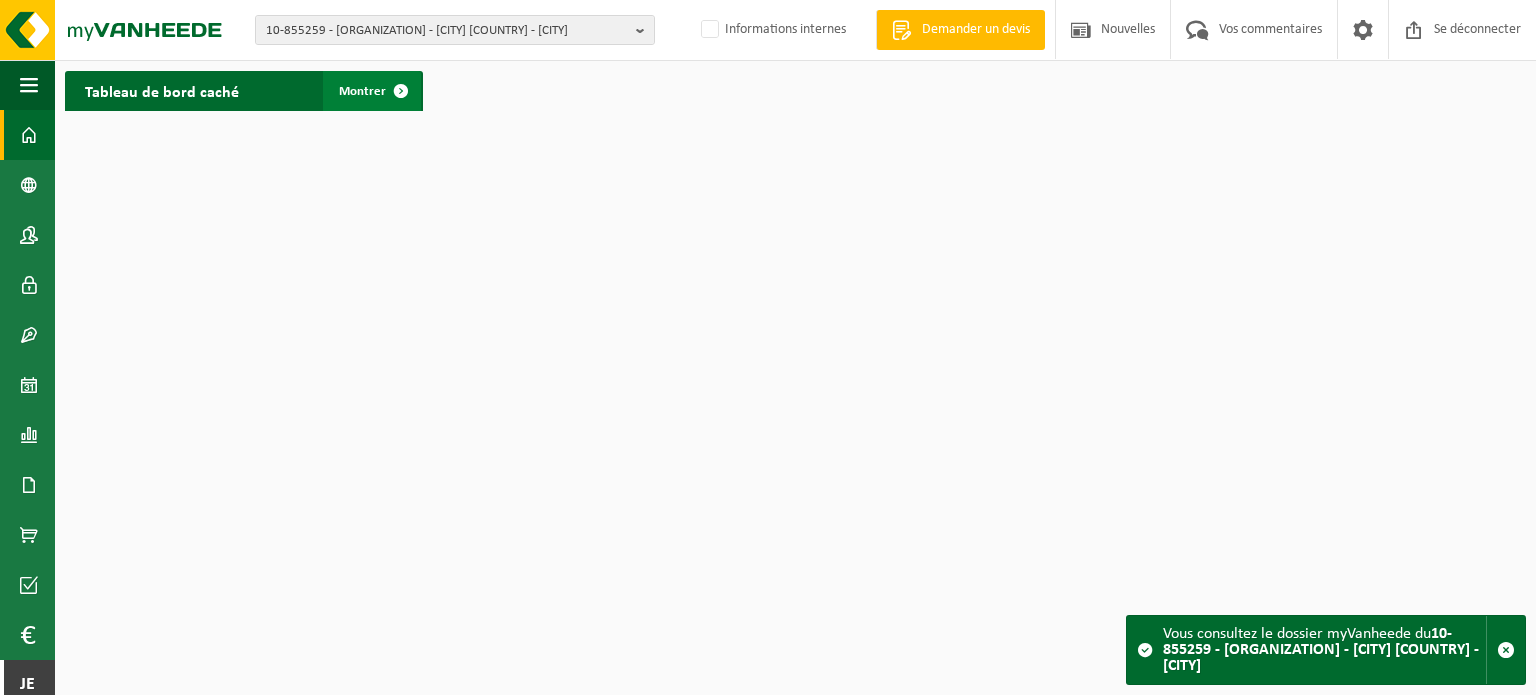 drag, startPoint x: 366, startPoint y: 88, endPoint x: 382, endPoint y: 95, distance: 17.464249 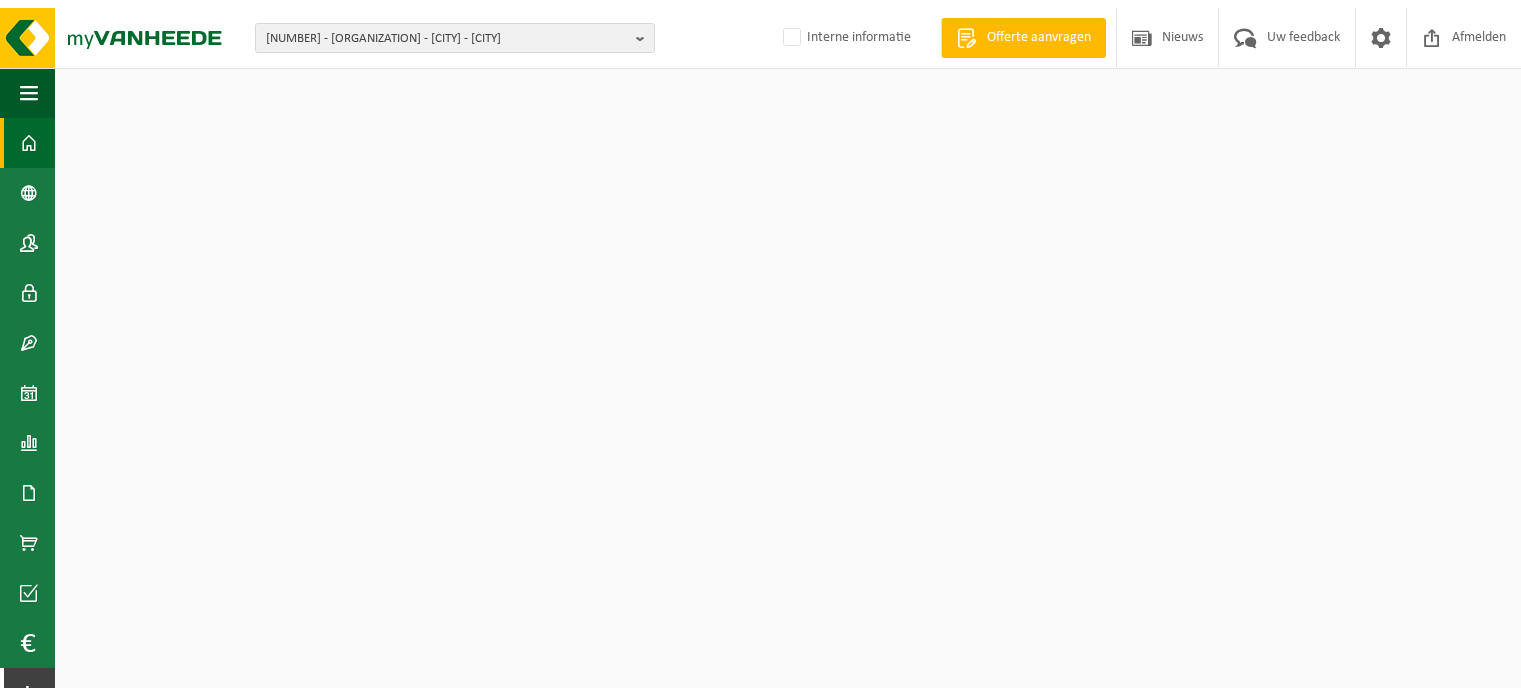 scroll, scrollTop: 0, scrollLeft: 0, axis: both 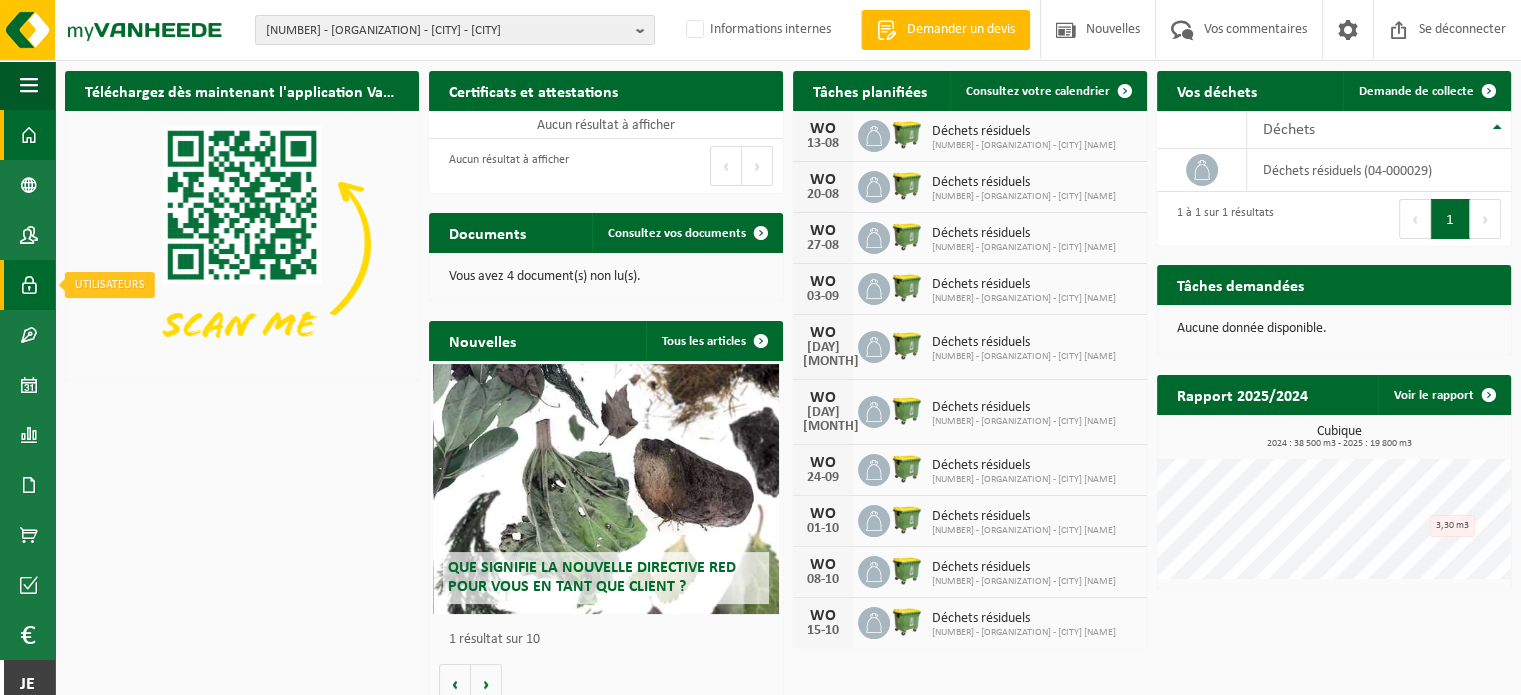 click on "Utilisateurs" at bounding box center [27, 285] 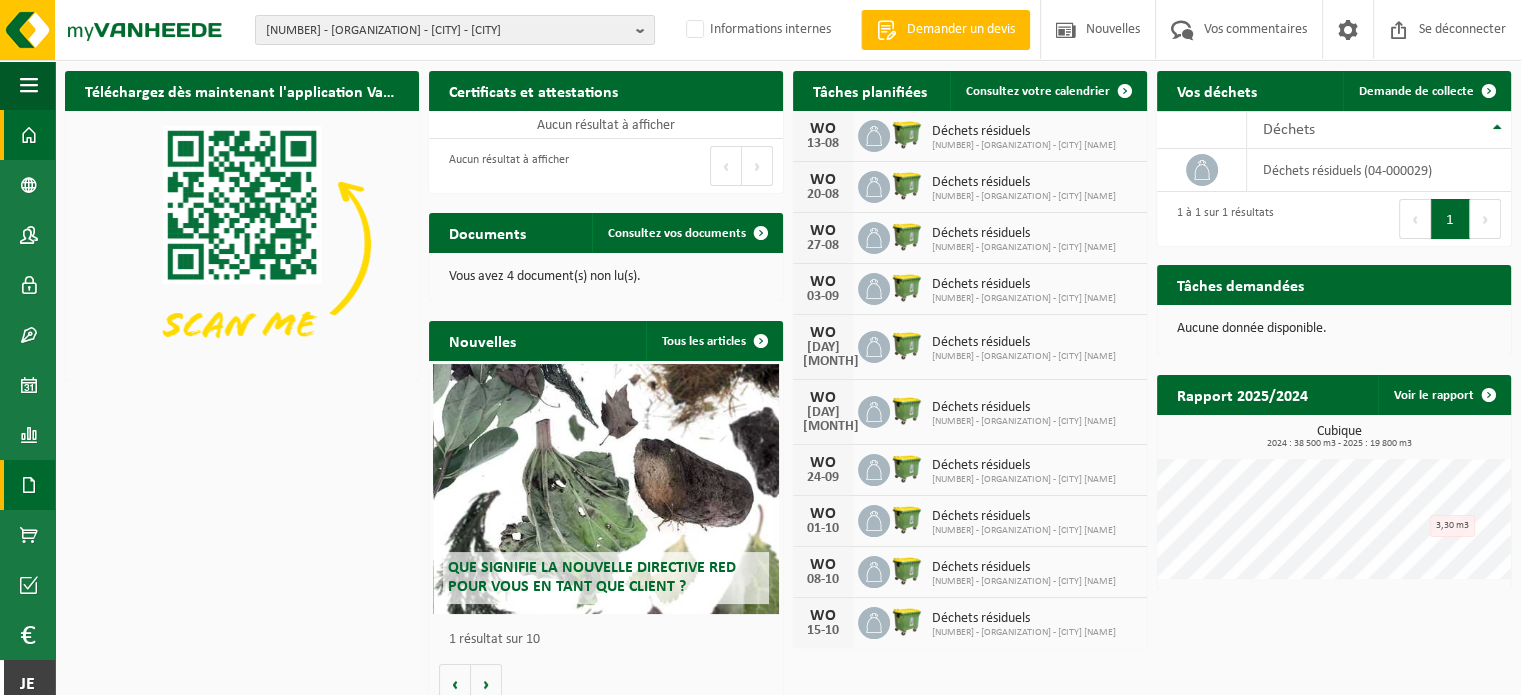 click at bounding box center (29, 485) 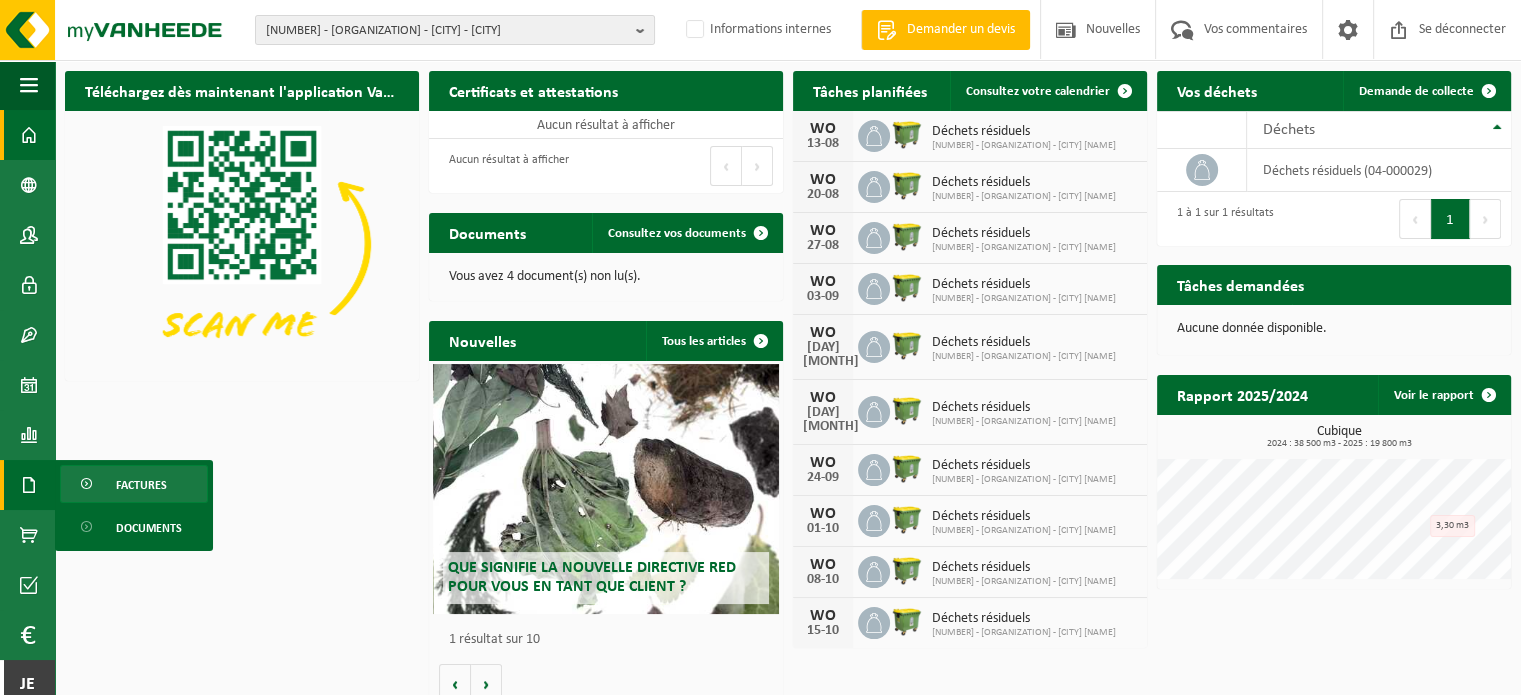 click on "Factures" at bounding box center (141, 486) 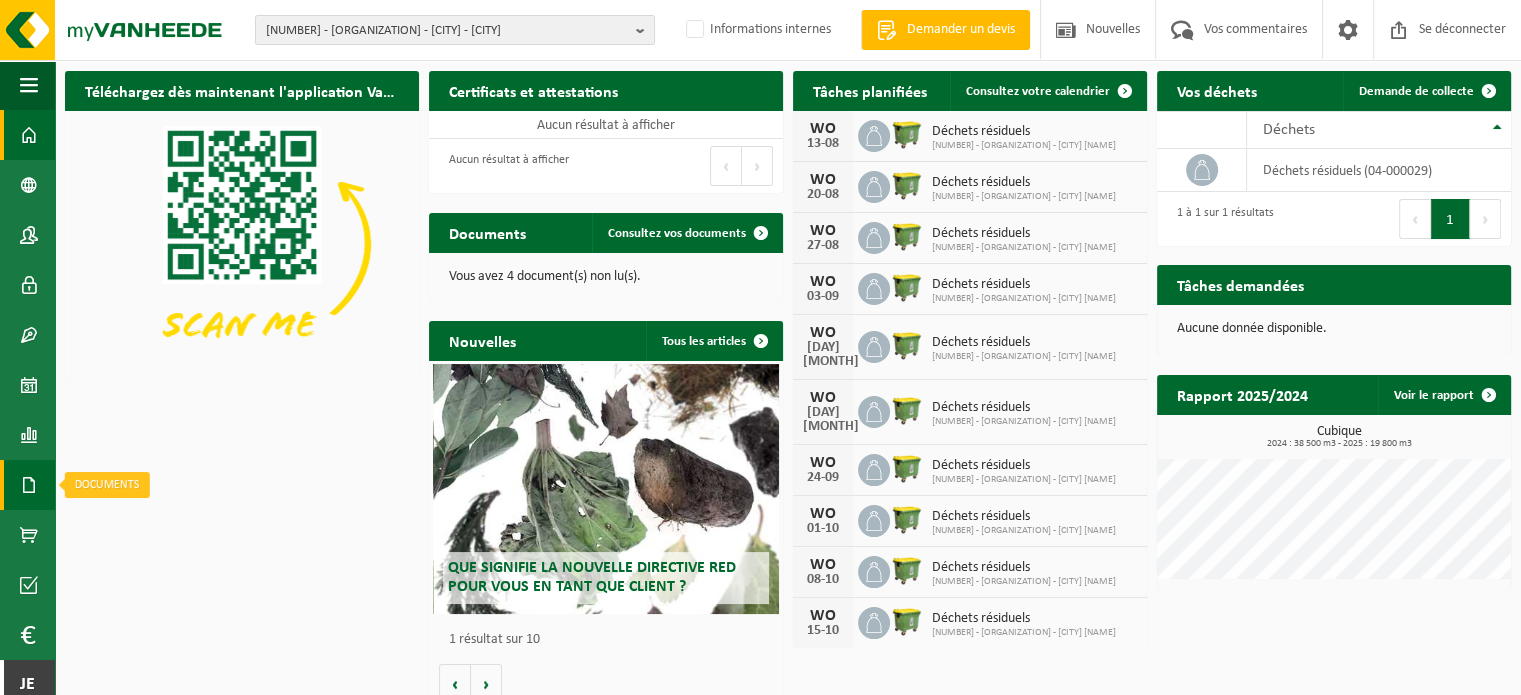 click at bounding box center (29, 485) 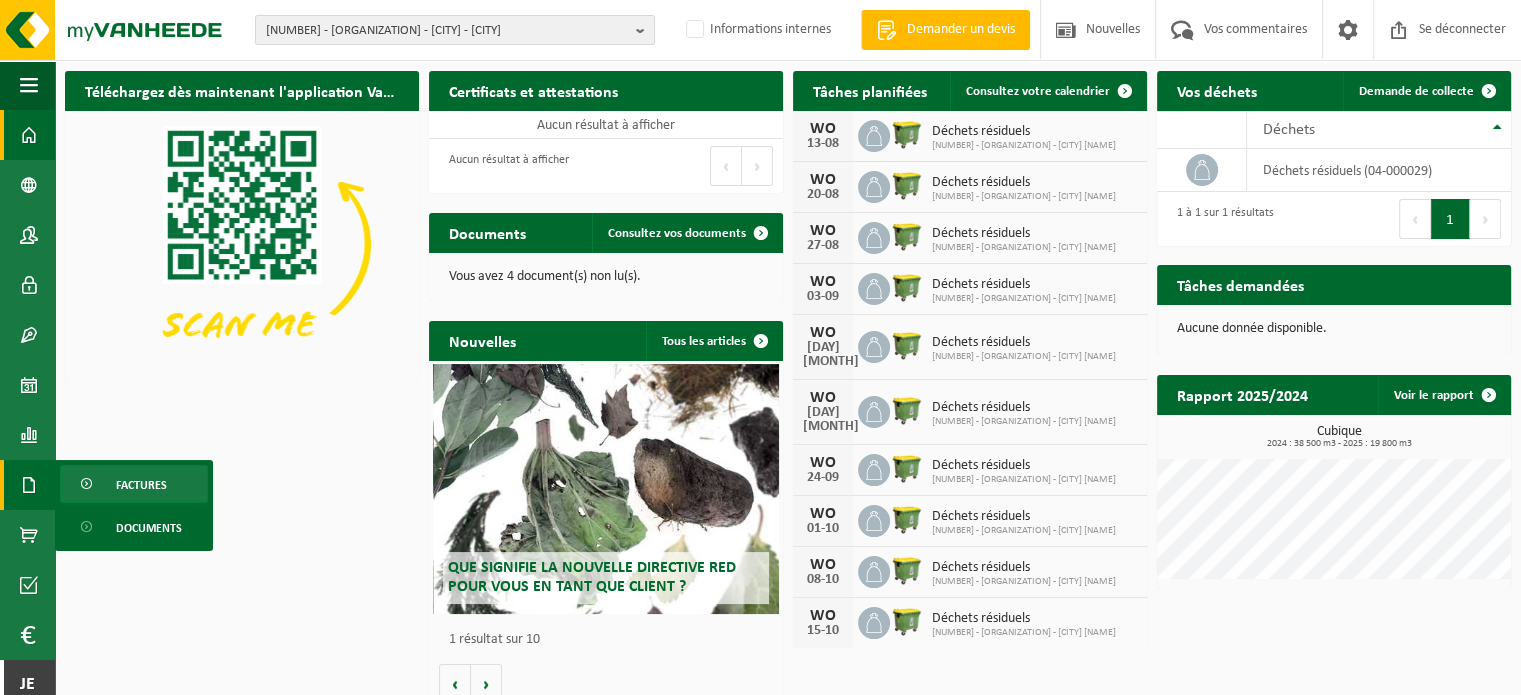 click on "Factures" at bounding box center [141, 485] 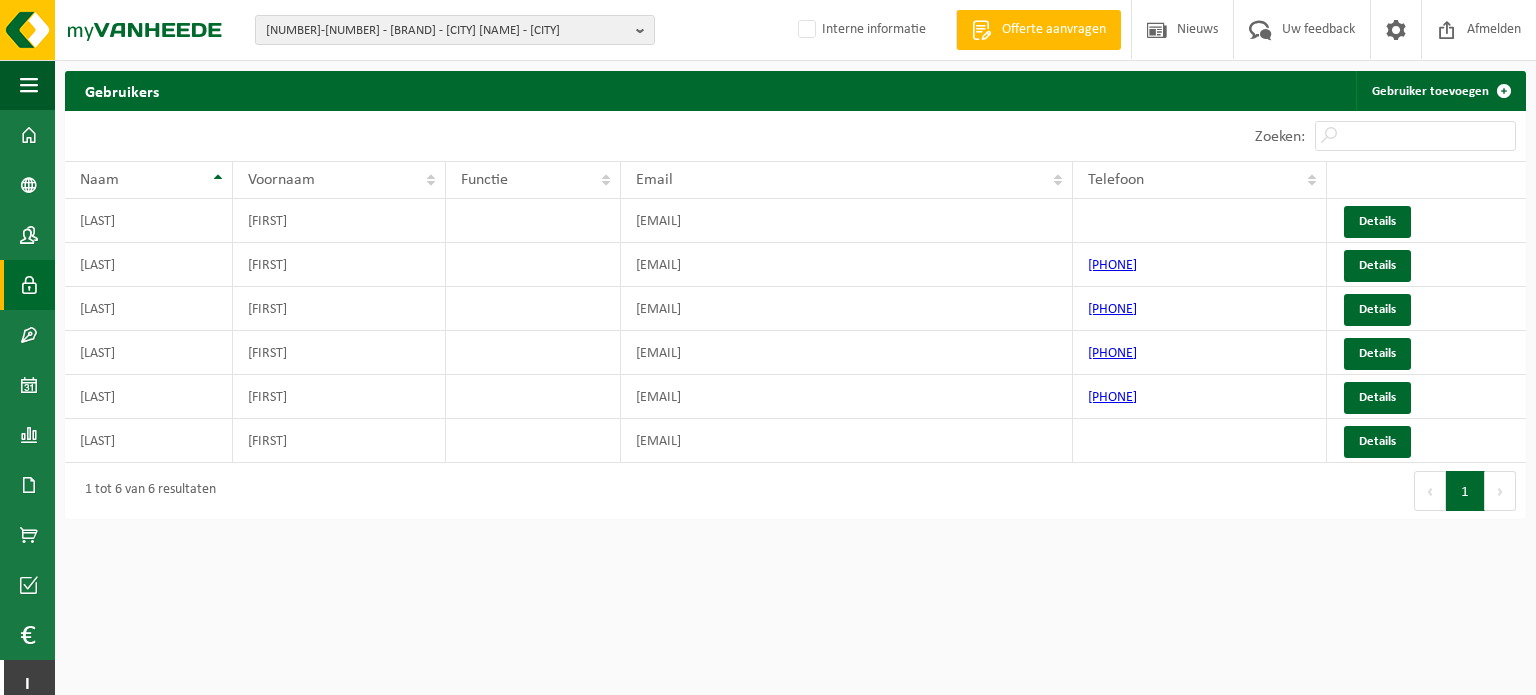 scroll, scrollTop: 0, scrollLeft: 0, axis: both 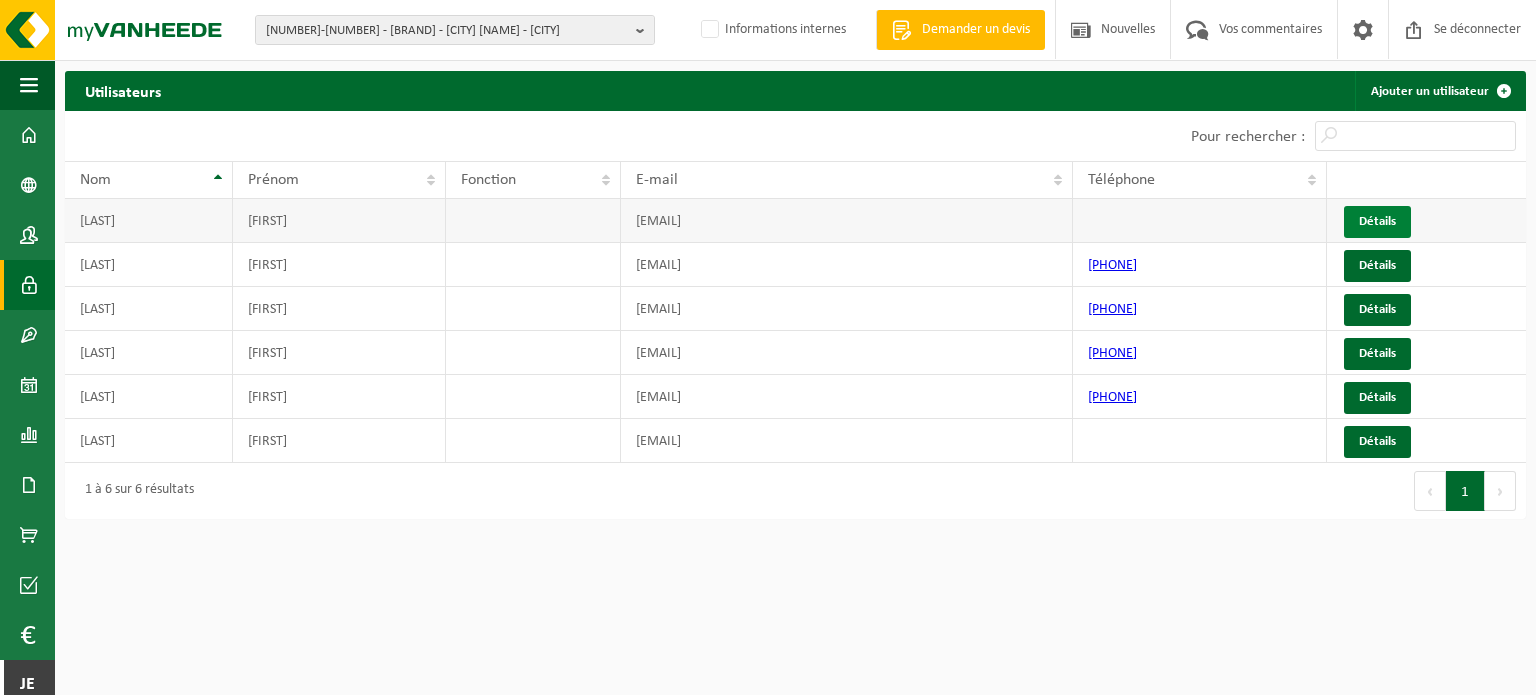 click on "Détails" at bounding box center (1377, 221) 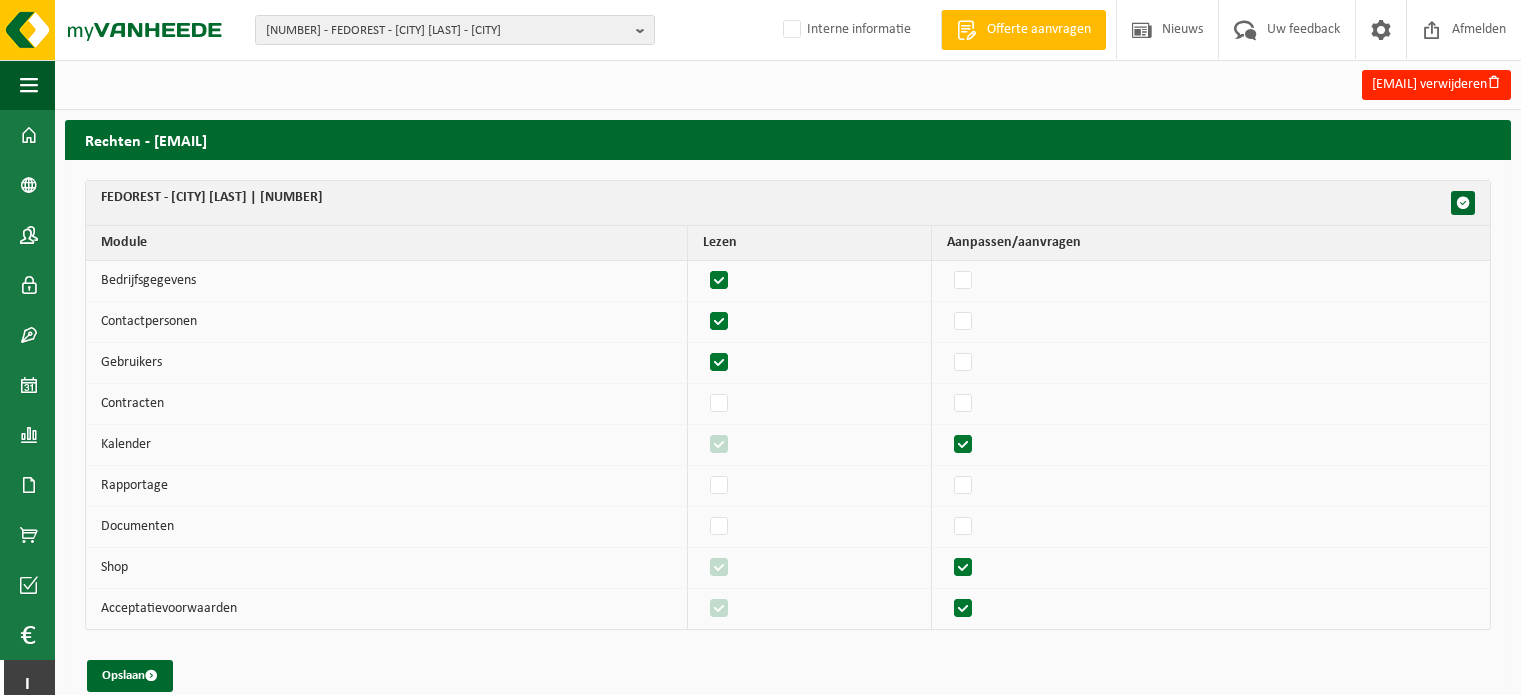 scroll, scrollTop: 0, scrollLeft: 0, axis: both 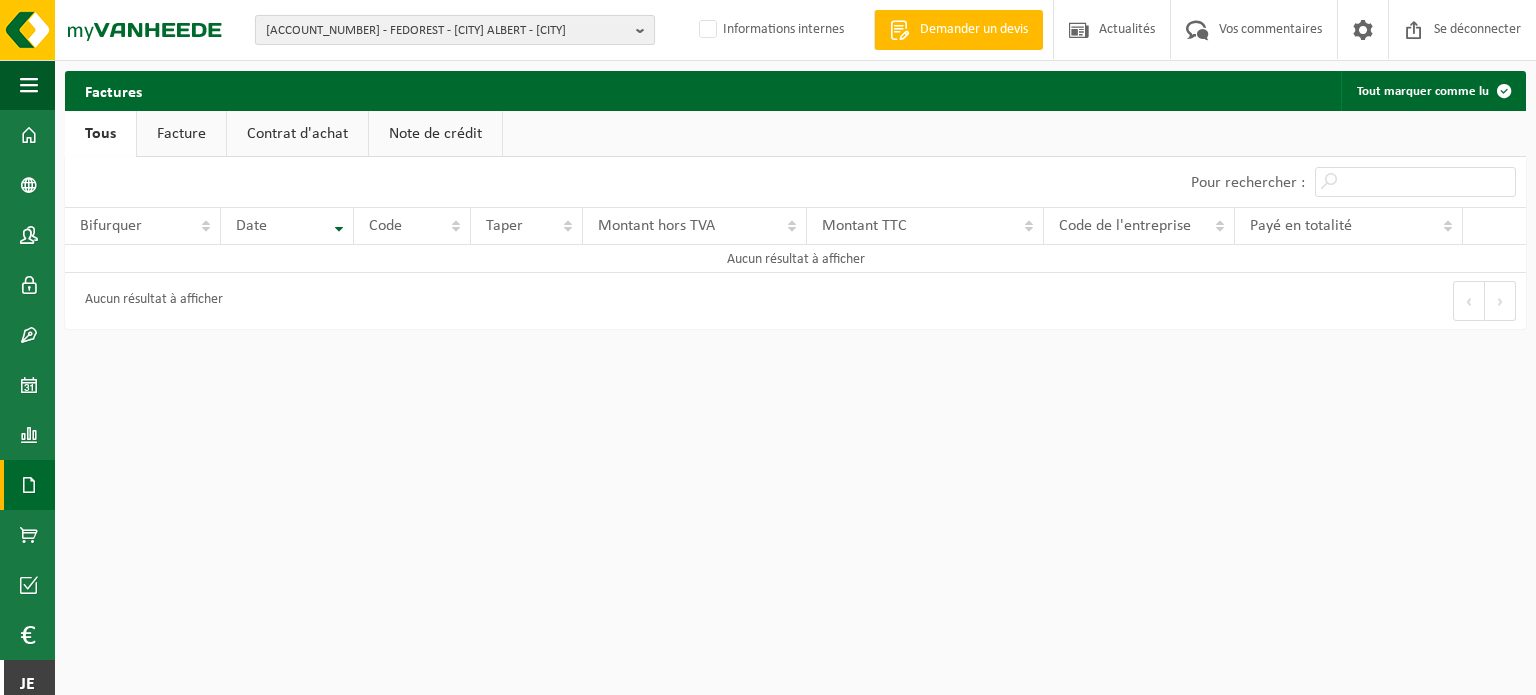 click at bounding box center (645, 30) 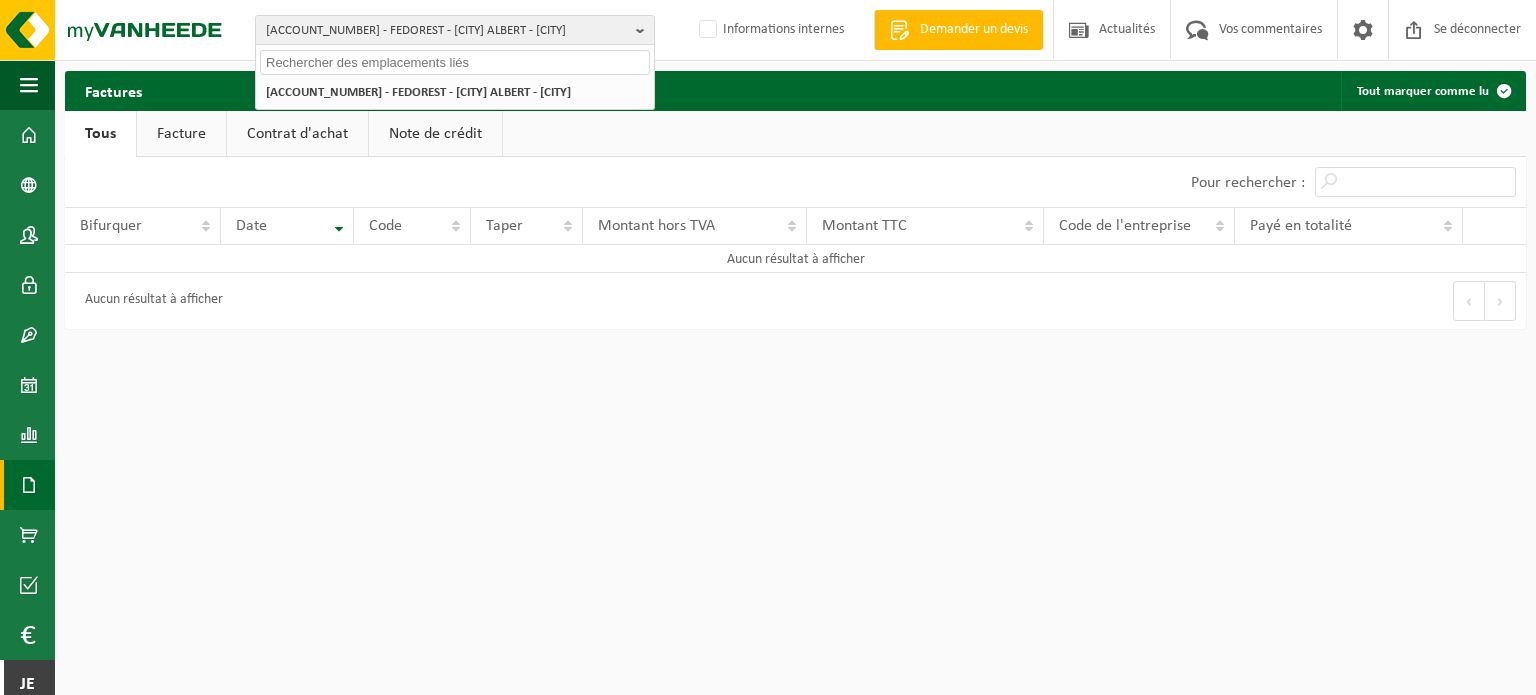 click at bounding box center [455, 62] 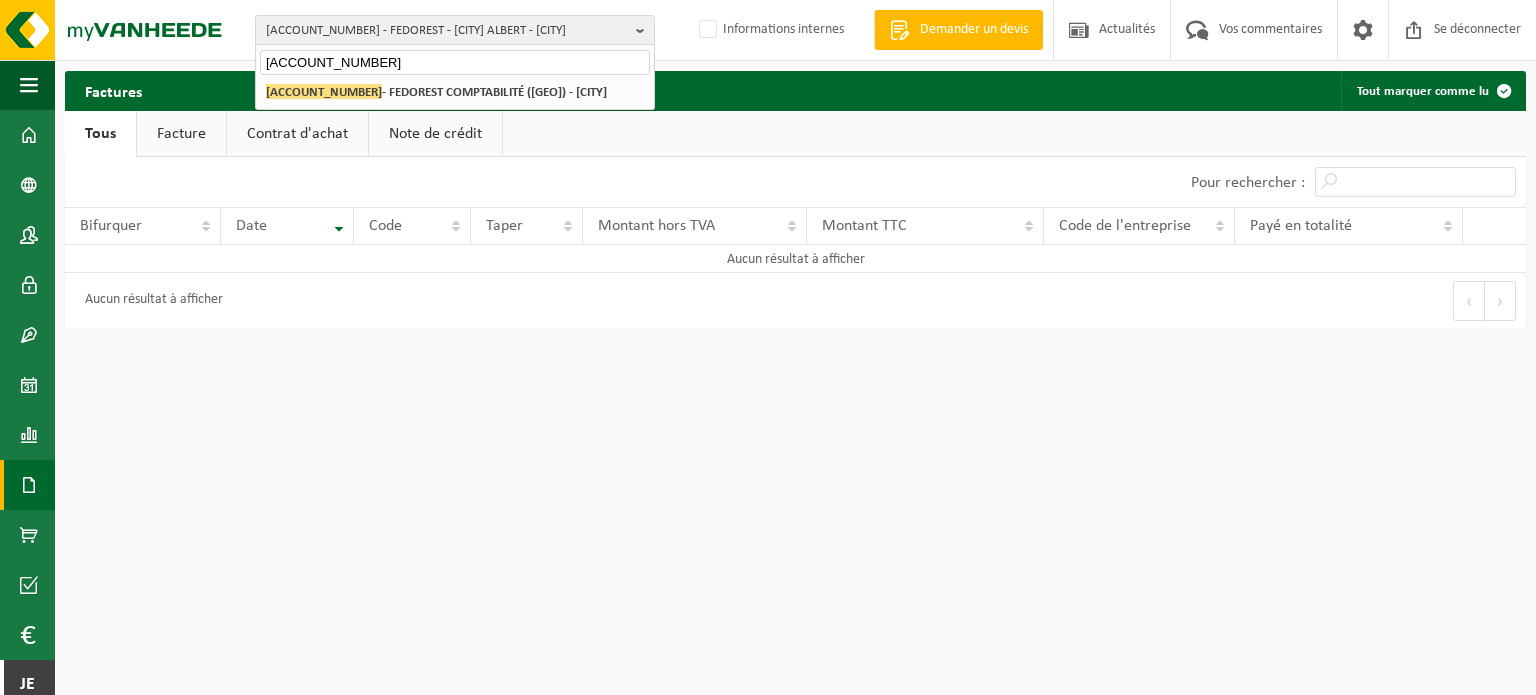 type on "01-099068" 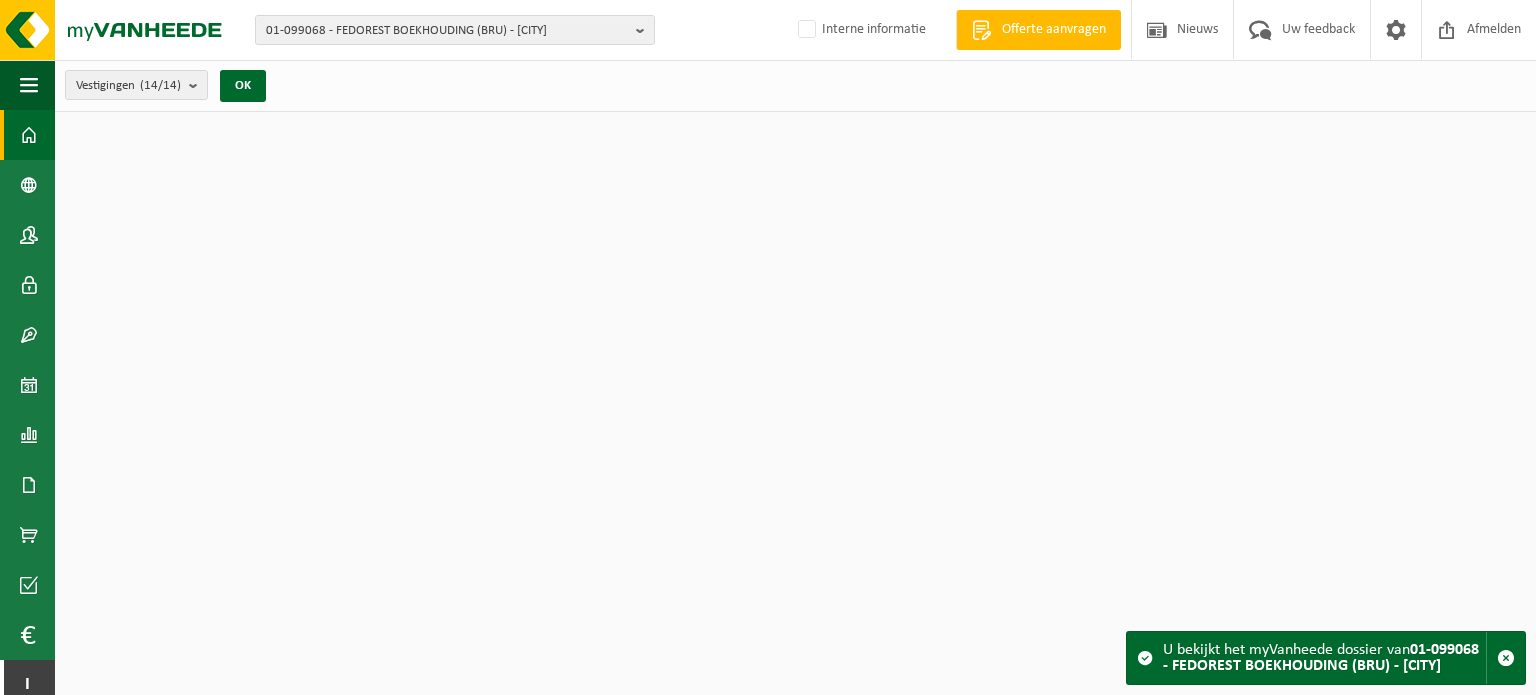 scroll, scrollTop: 0, scrollLeft: 0, axis: both 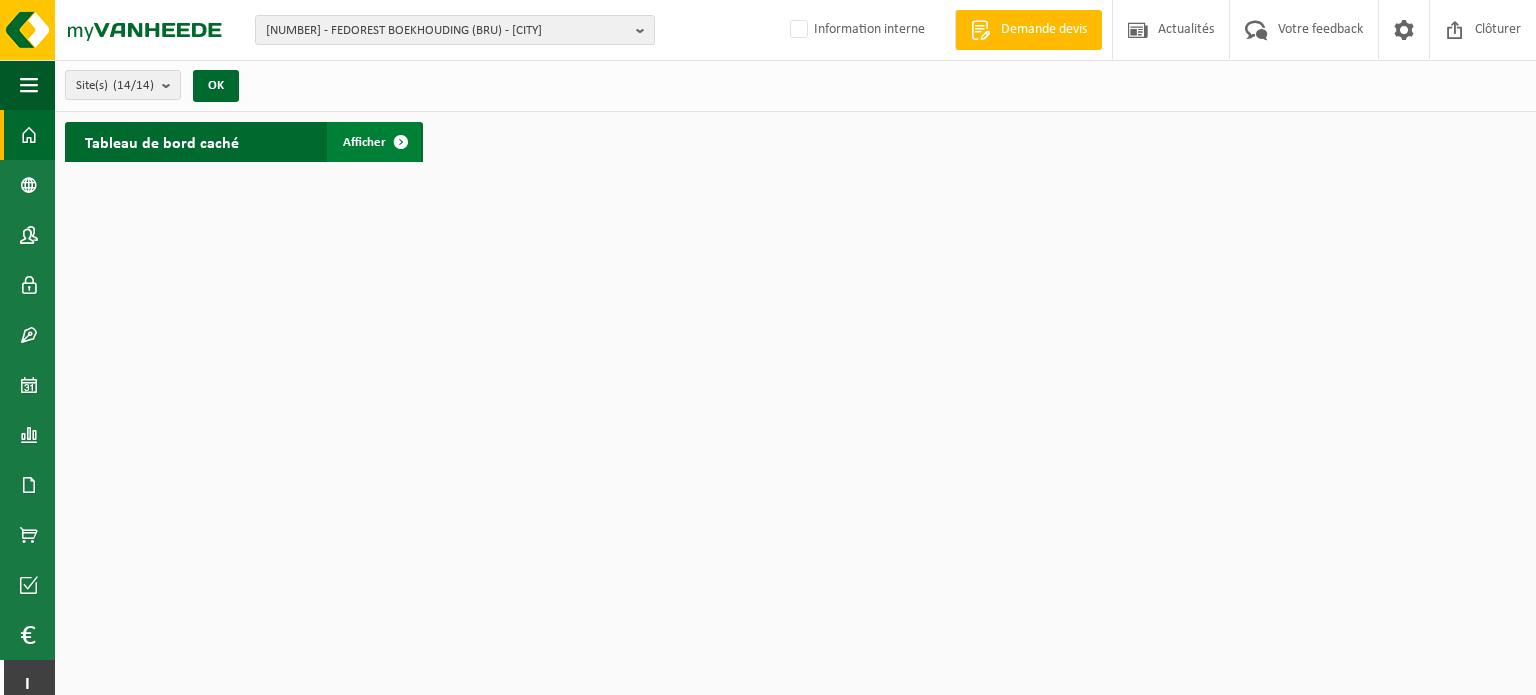 click on "Afficher" at bounding box center [364, 142] 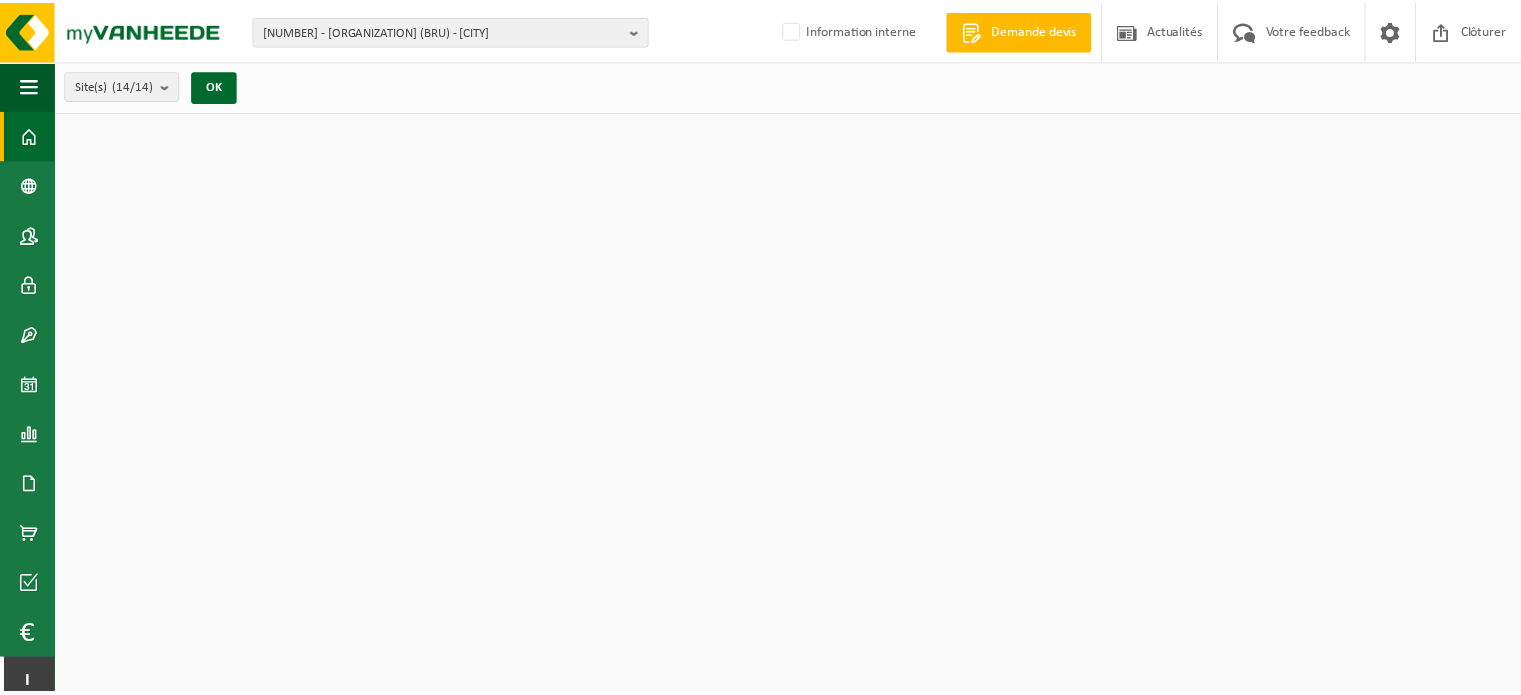 scroll, scrollTop: 0, scrollLeft: 0, axis: both 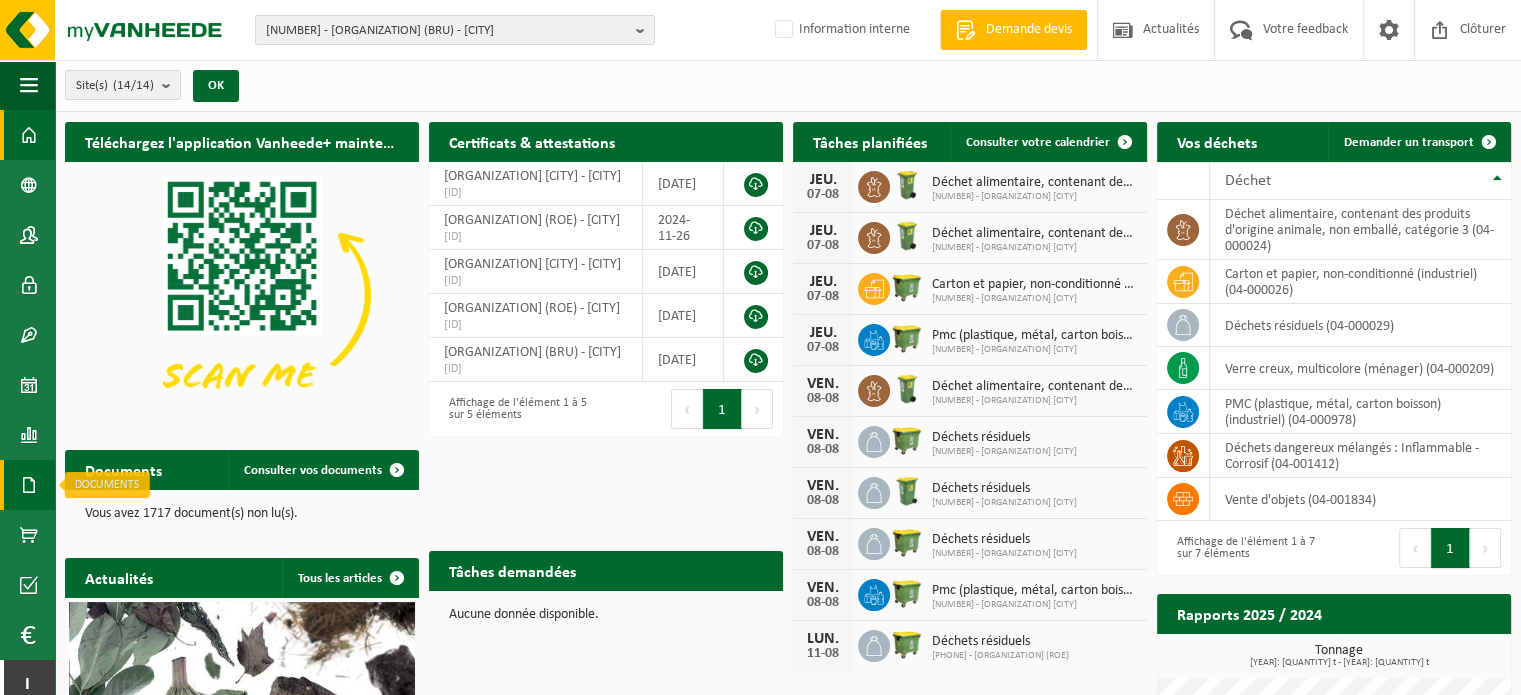 click at bounding box center [29, 485] 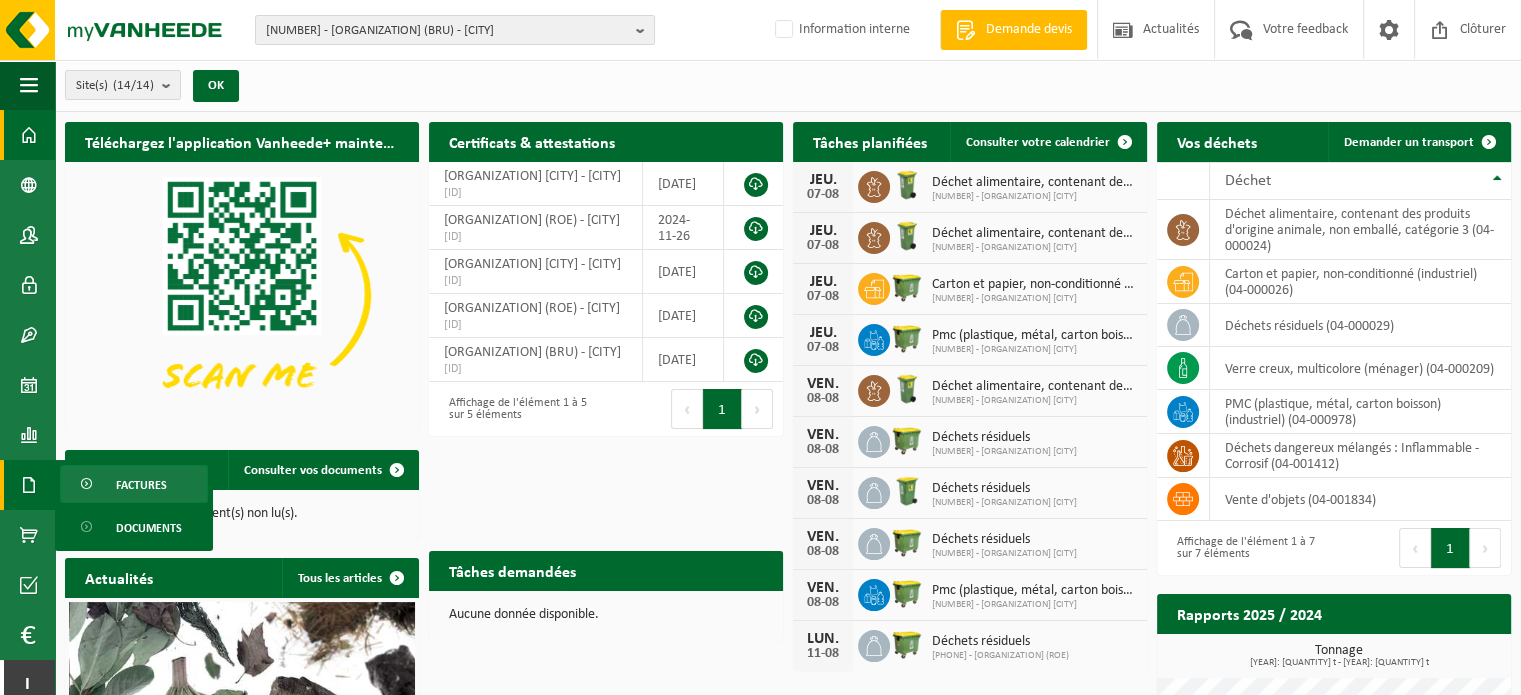 click on "Factures" at bounding box center [141, 485] 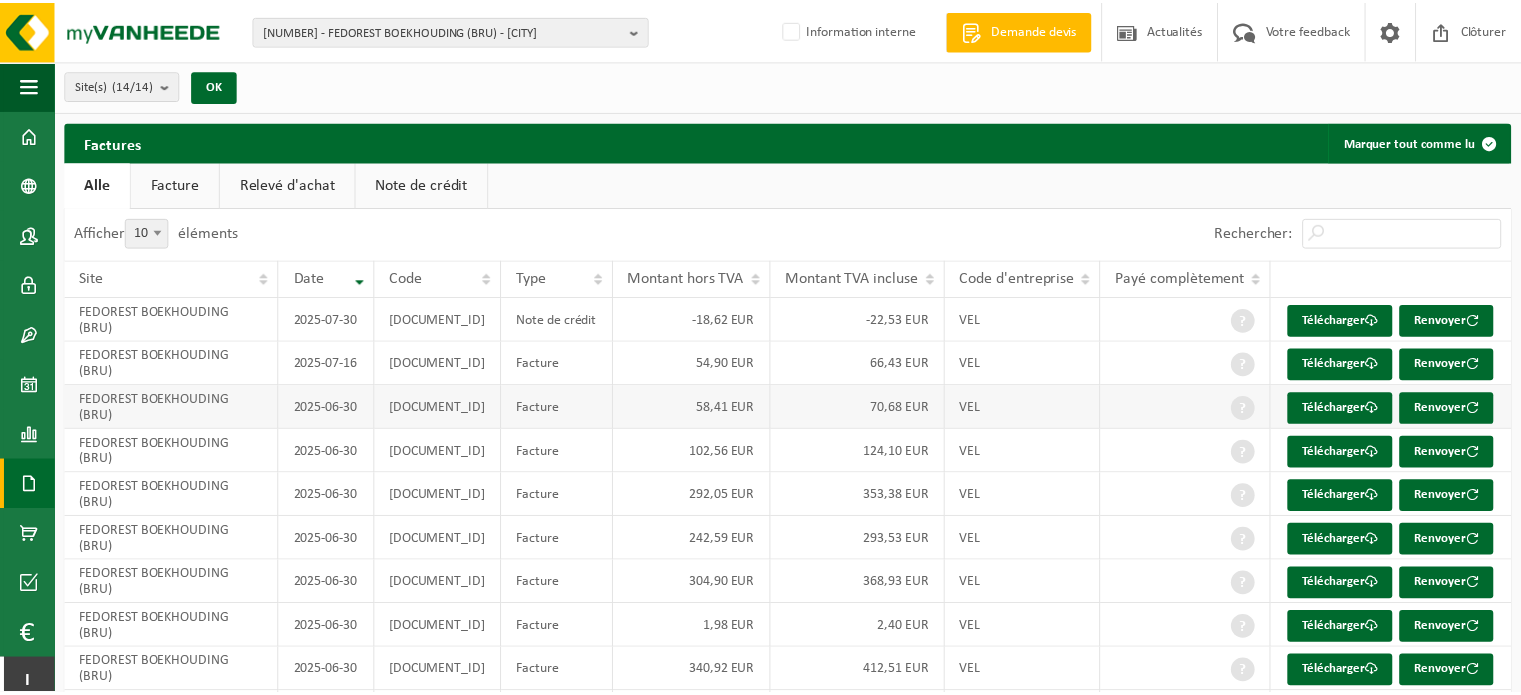 scroll, scrollTop: 0, scrollLeft: 0, axis: both 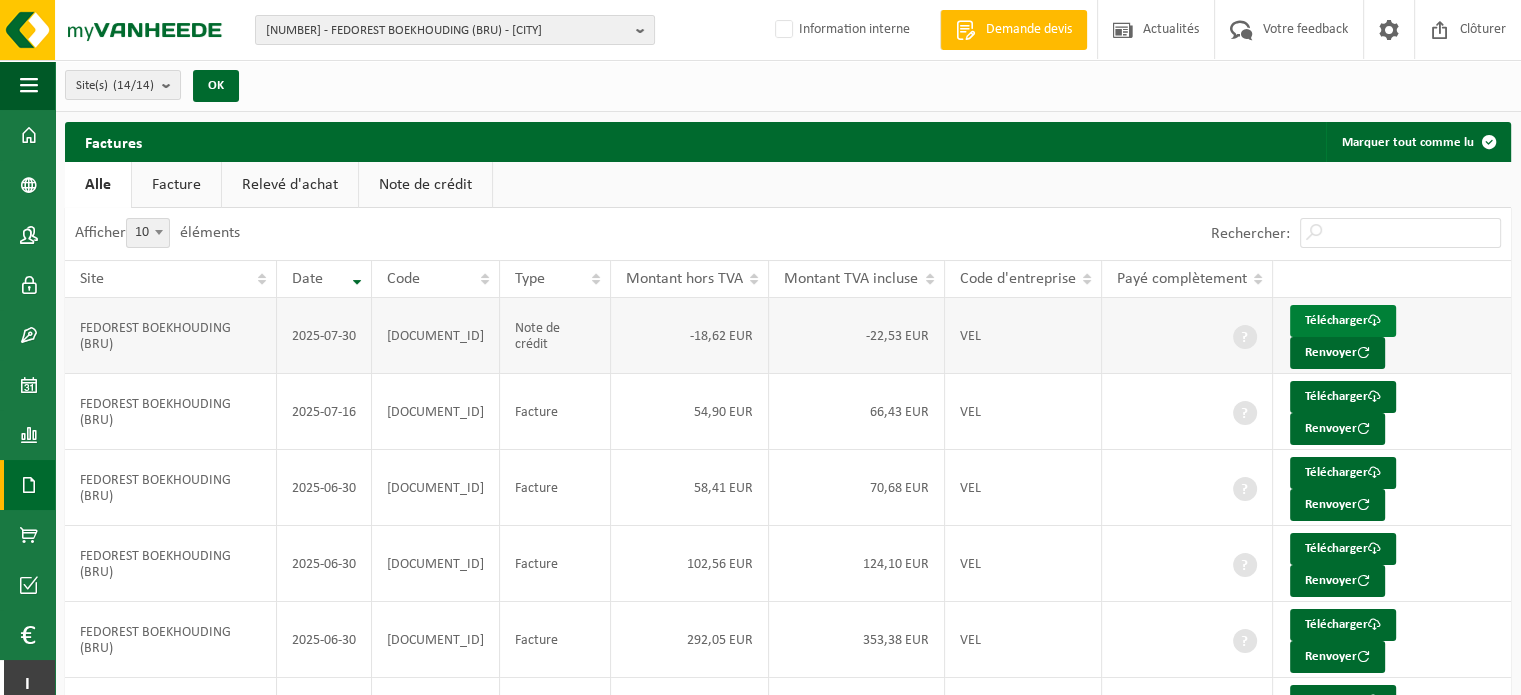 click on "Télécharger" at bounding box center (1343, 321) 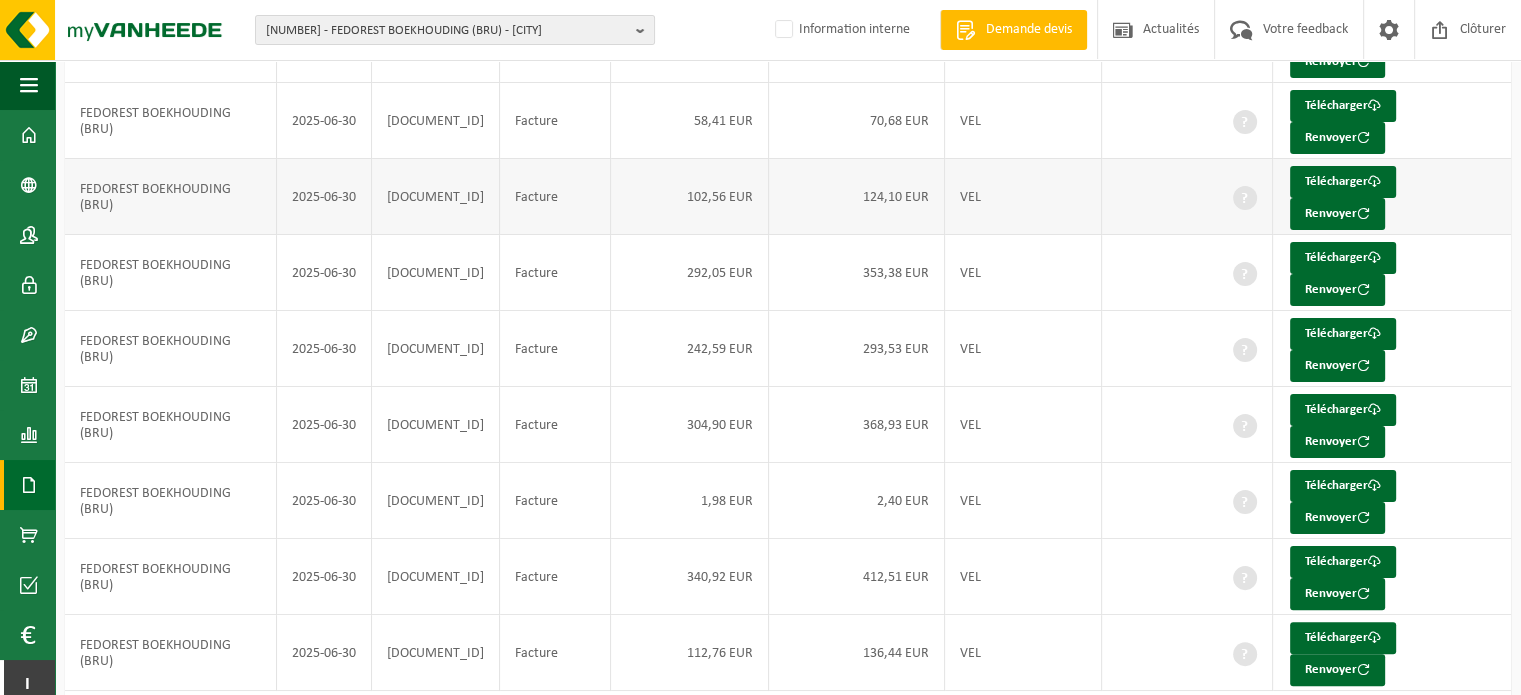 scroll, scrollTop: 400, scrollLeft: 0, axis: vertical 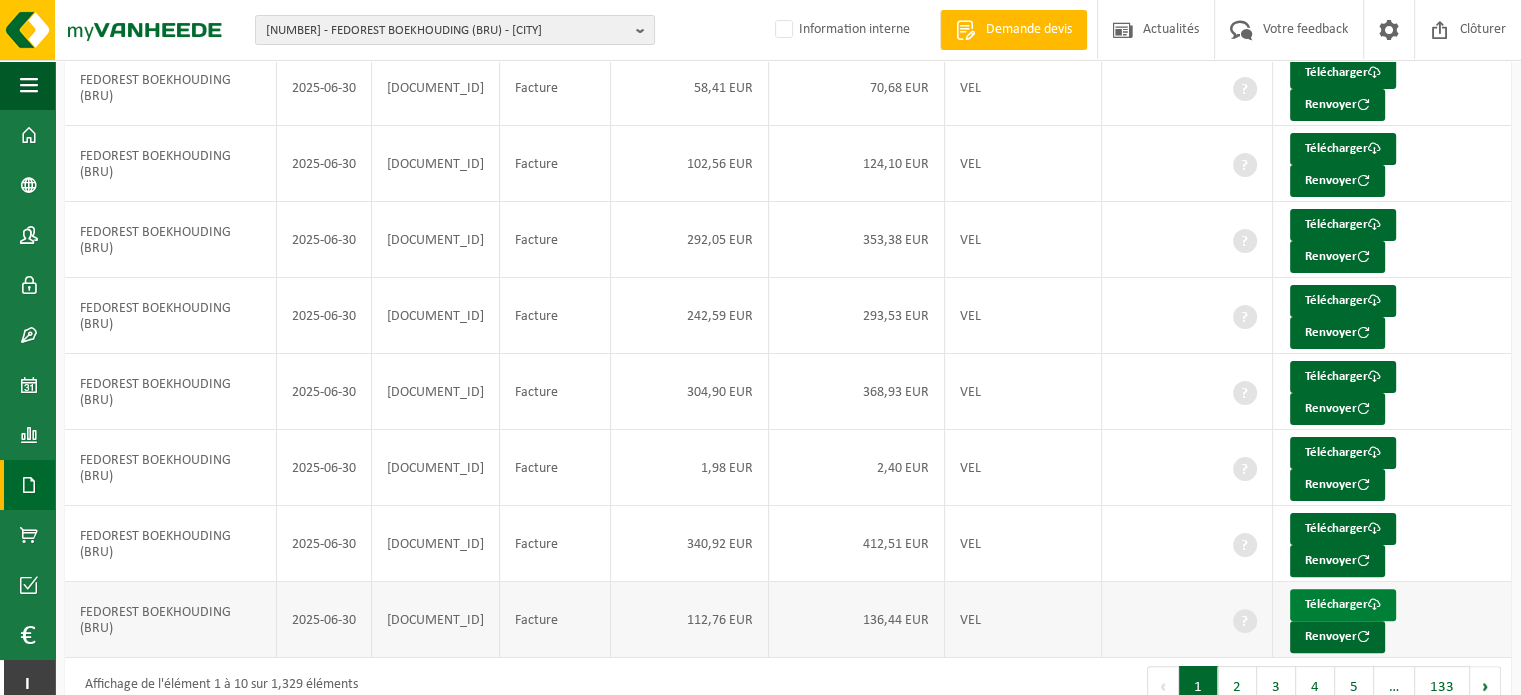 click on "Télécharger" at bounding box center [1343, 605] 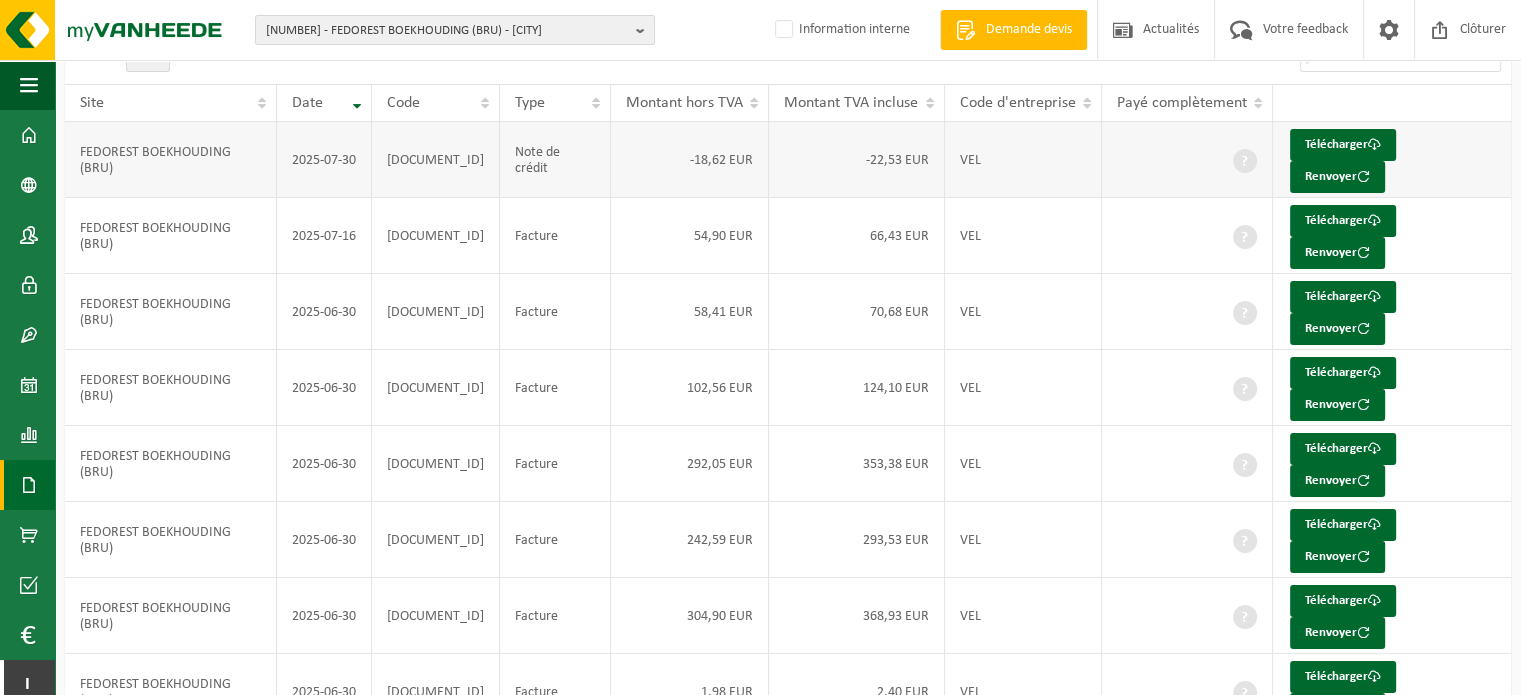 scroll, scrollTop: 0, scrollLeft: 0, axis: both 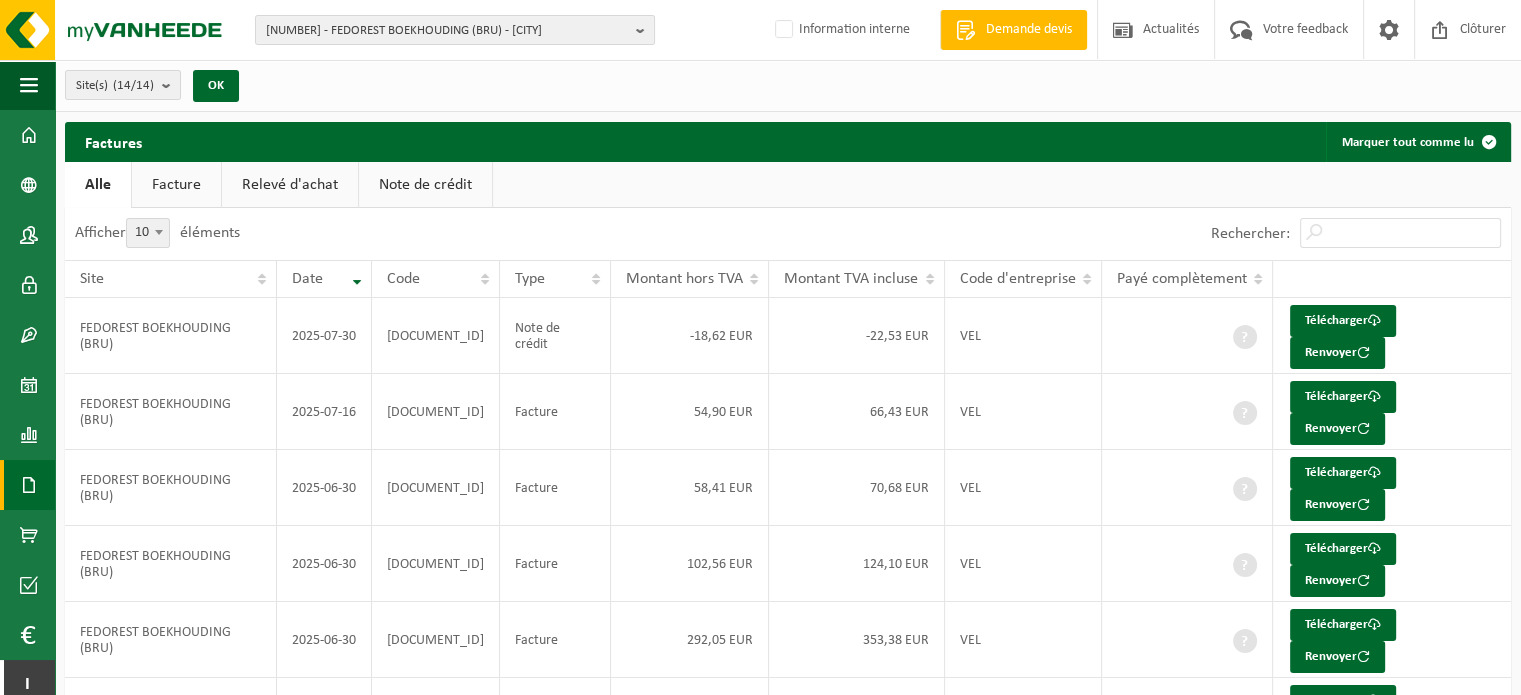 click on "Télécharger" at bounding box center (1343, 1005) 